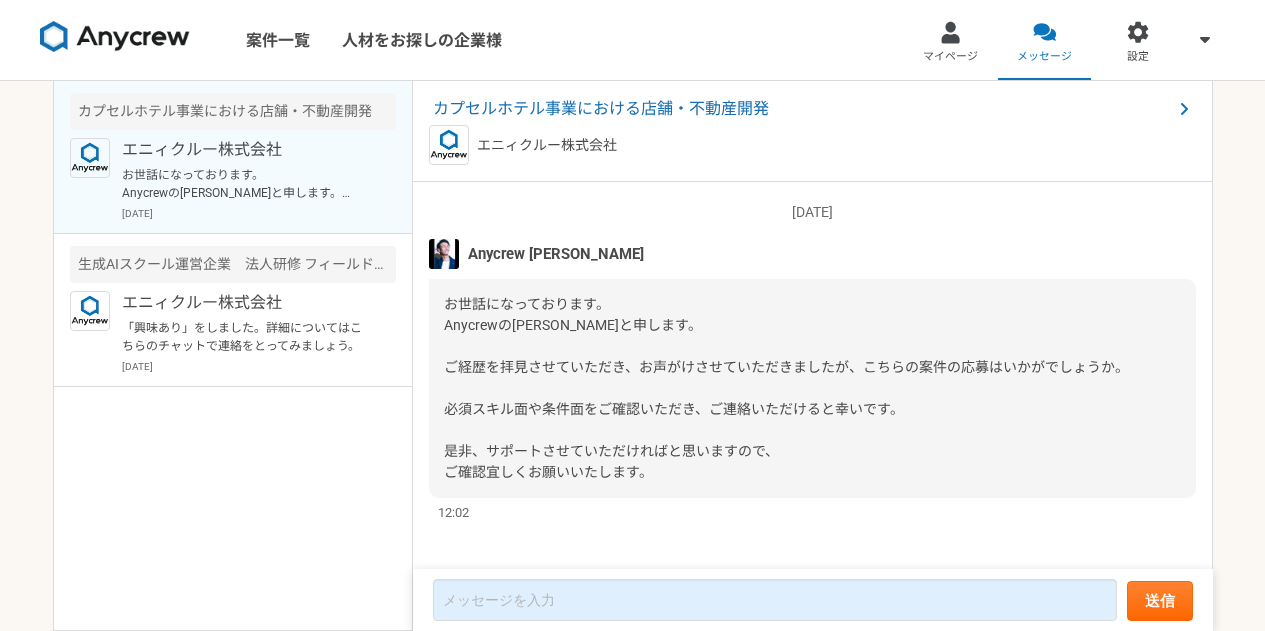 scroll, scrollTop: 0, scrollLeft: 0, axis: both 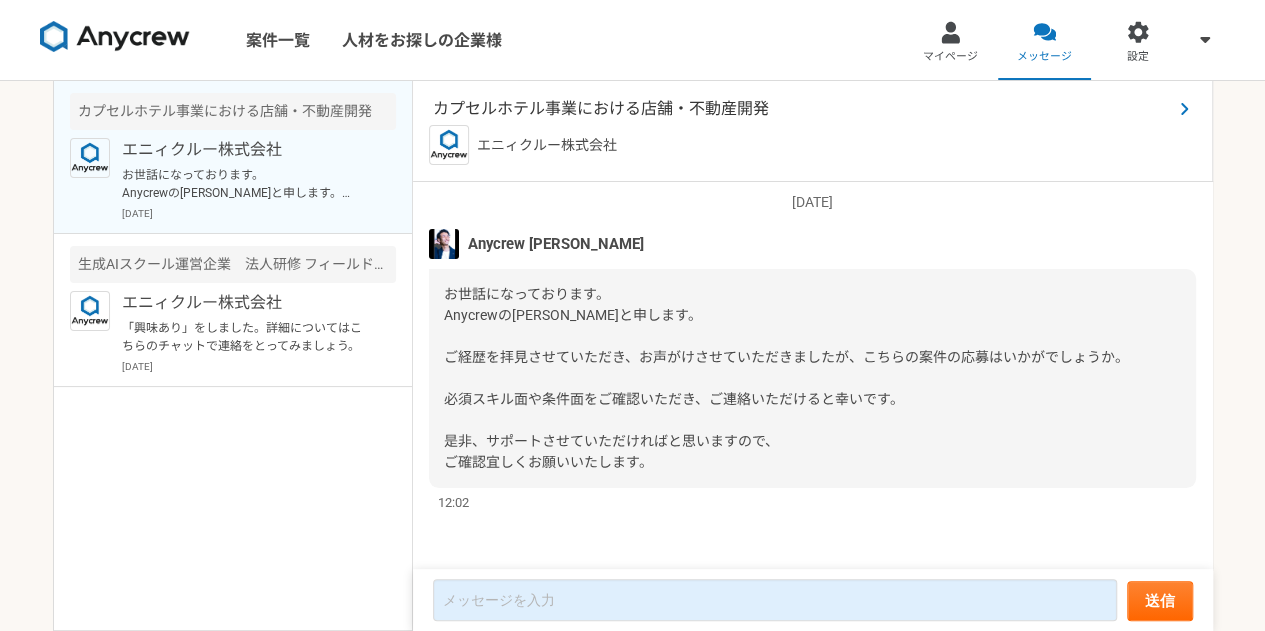 click on "カプセルホテル事業における店舗・不動産開発" at bounding box center [802, 109] 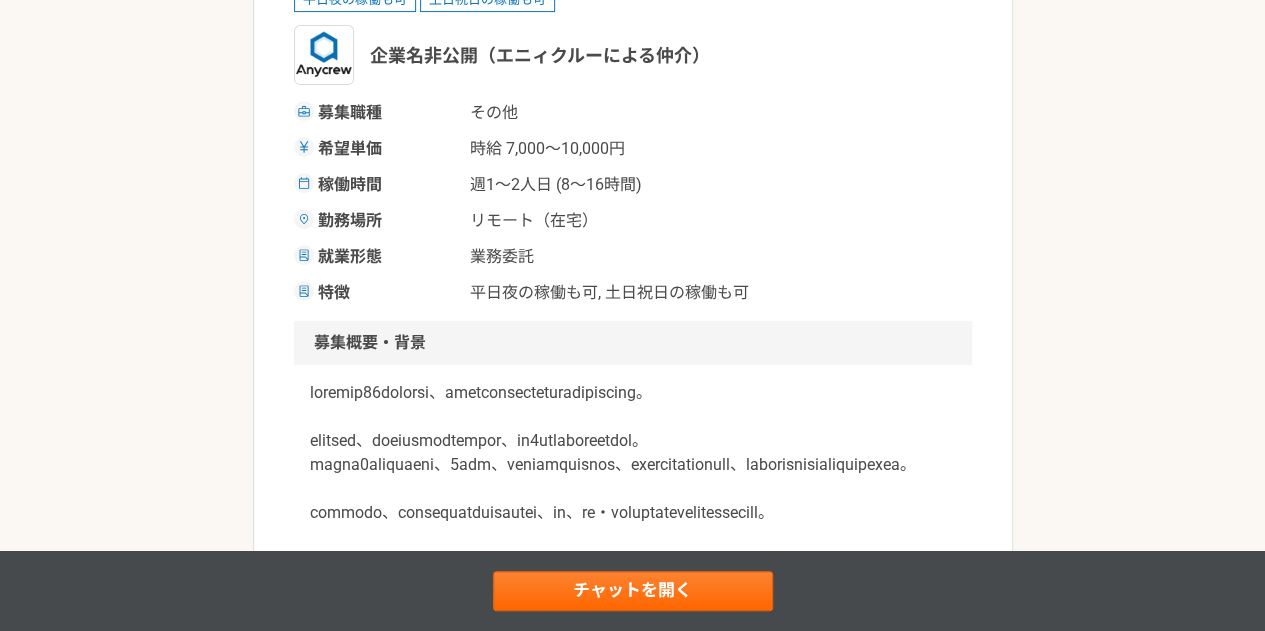 scroll, scrollTop: 0, scrollLeft: 0, axis: both 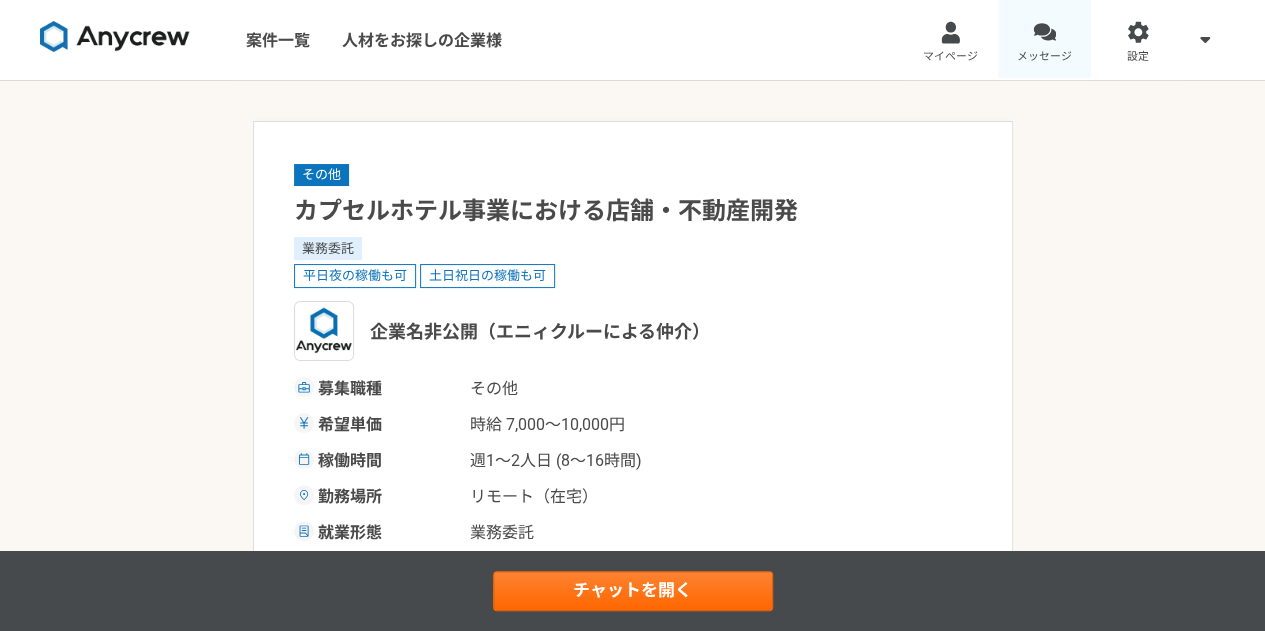 click on "メッセージ" at bounding box center [1045, 40] 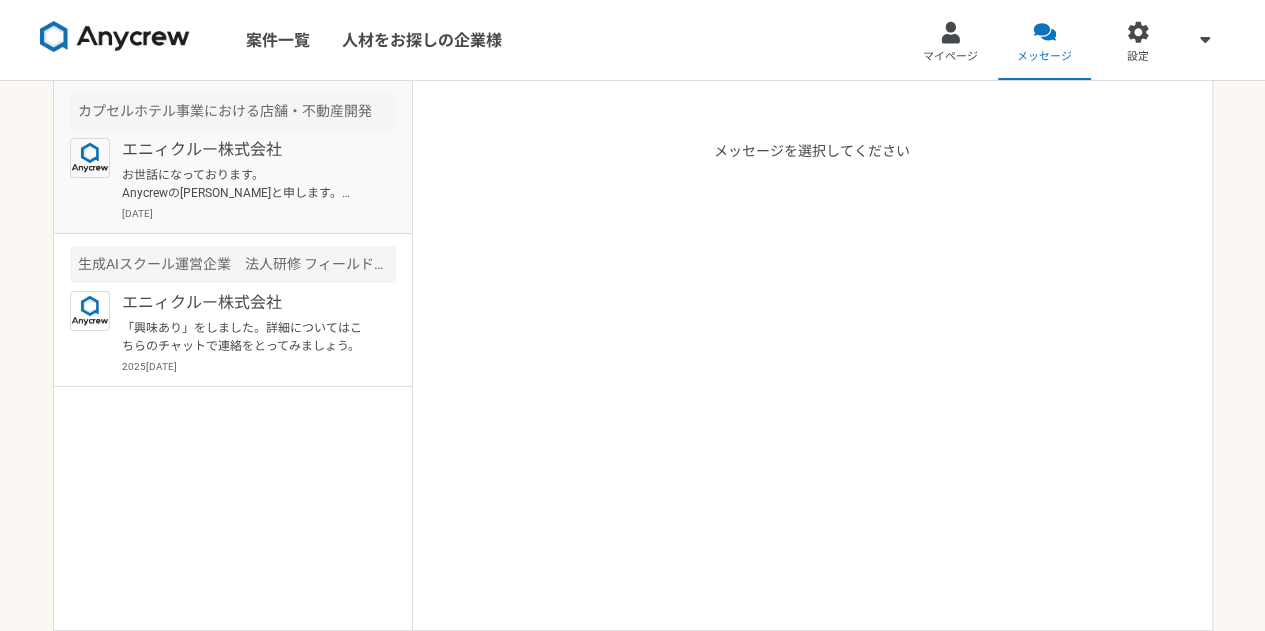 click on "お世話になっております。
Anycrewの[PERSON_NAME]と申します。
ご経歴を拝見させていただき、お声がけさせていただきましたが、こちらの案件の応募はいかがでしょうか。
必須スキル面や条件面をご確認いただき、ご連絡いただけると幸いです。
是非、サポートさせていただければと思いますので、
ご確認宜しくお願いいたします。" at bounding box center [245, 184] 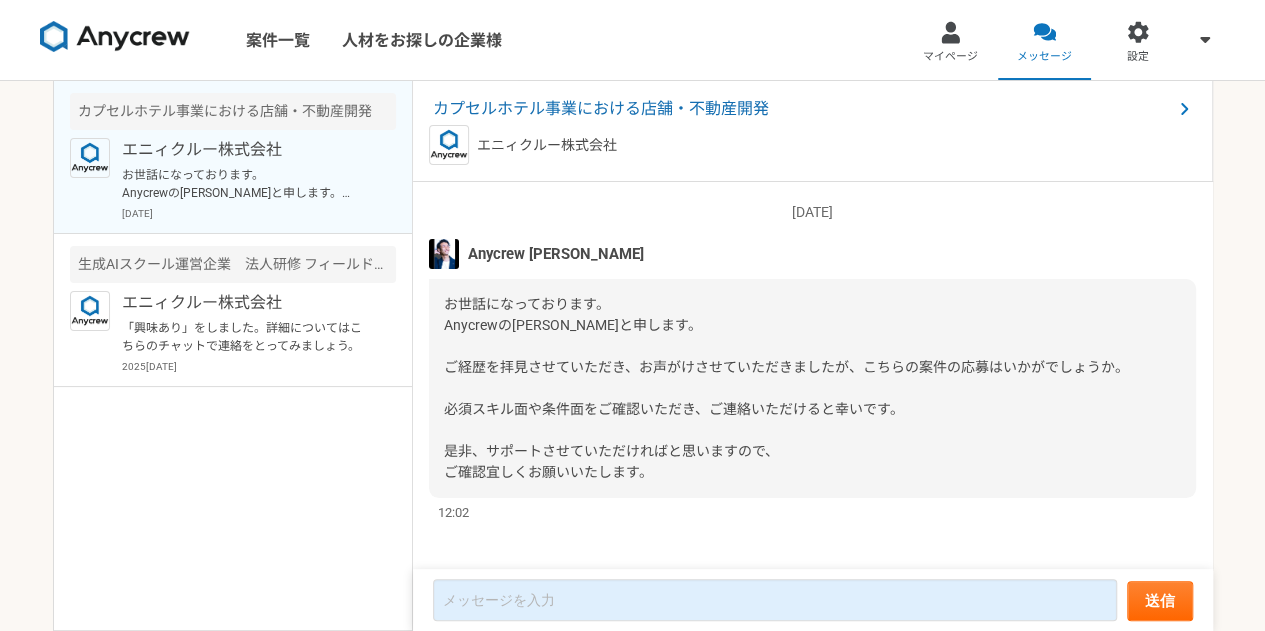 scroll, scrollTop: 10, scrollLeft: 0, axis: vertical 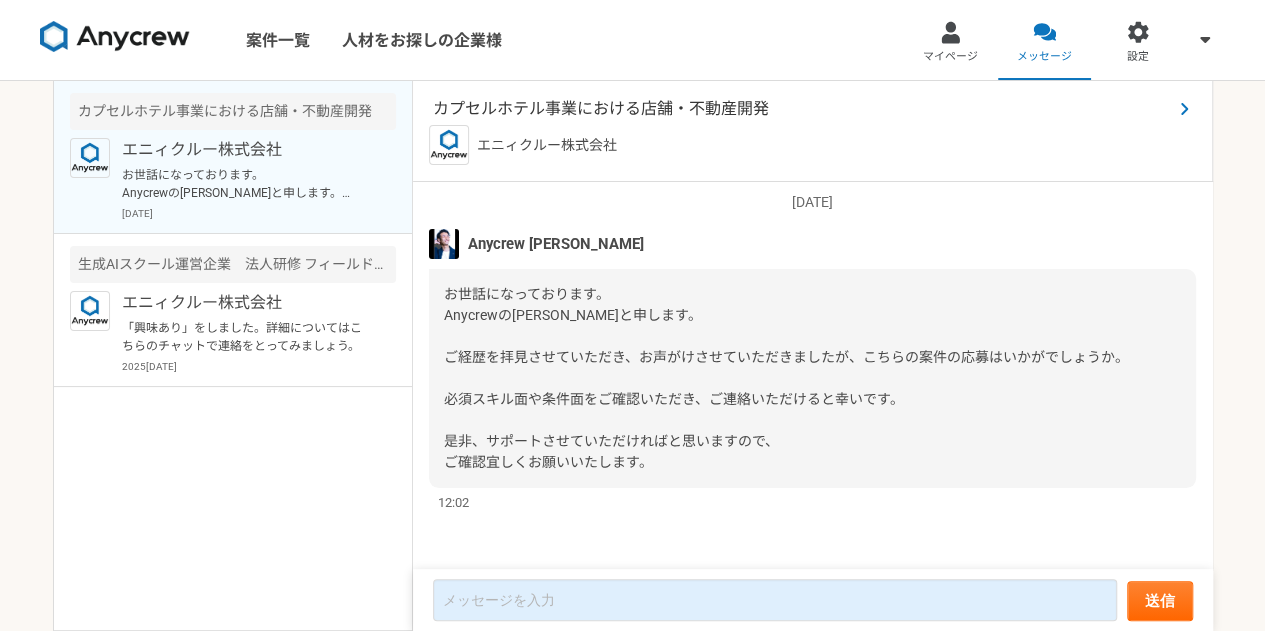 click on "カプセルホテル事業における店舗・不動産開発" at bounding box center (802, 109) 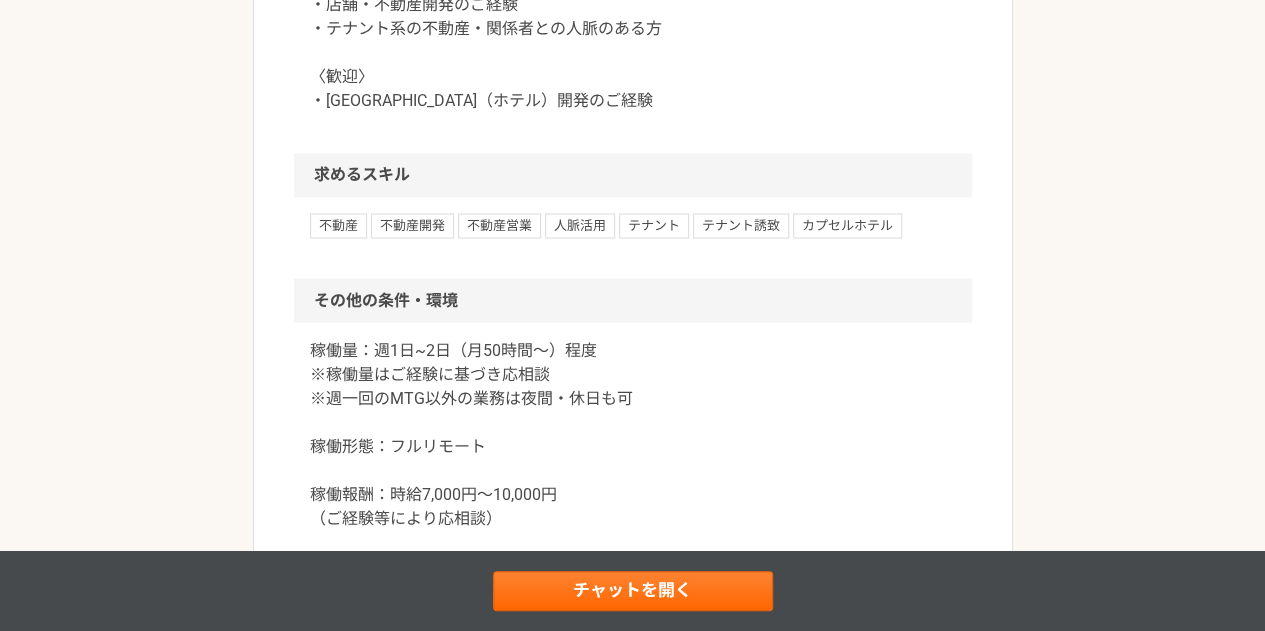 scroll, scrollTop: 1655, scrollLeft: 0, axis: vertical 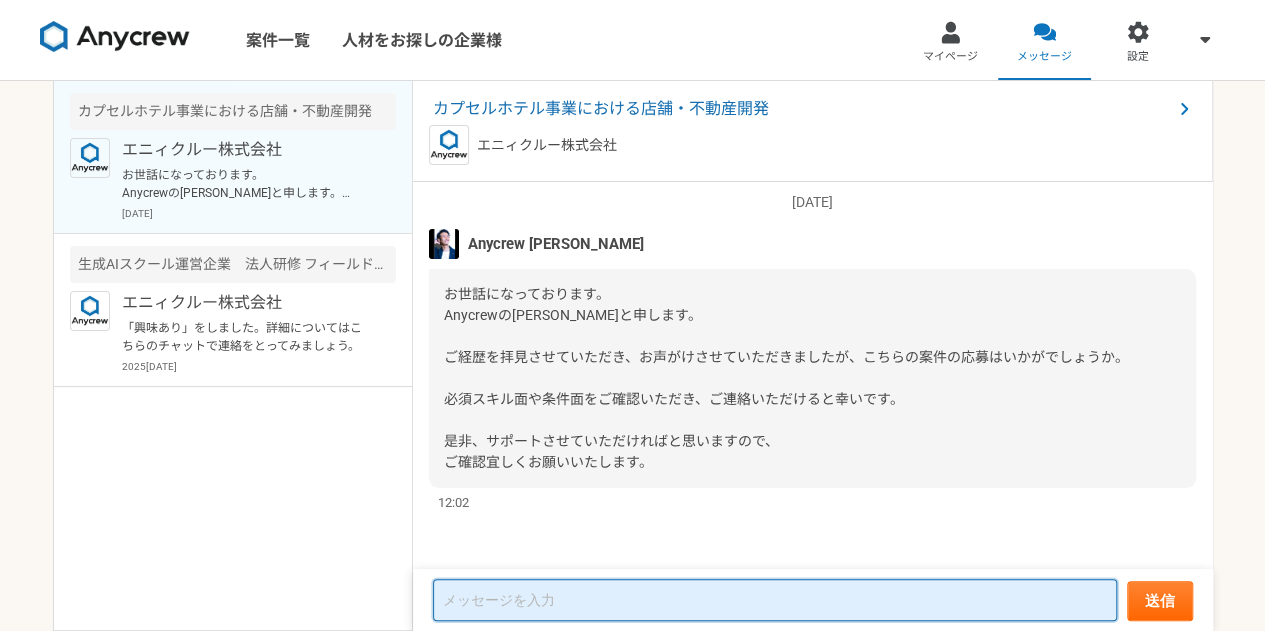 click at bounding box center (775, 600) 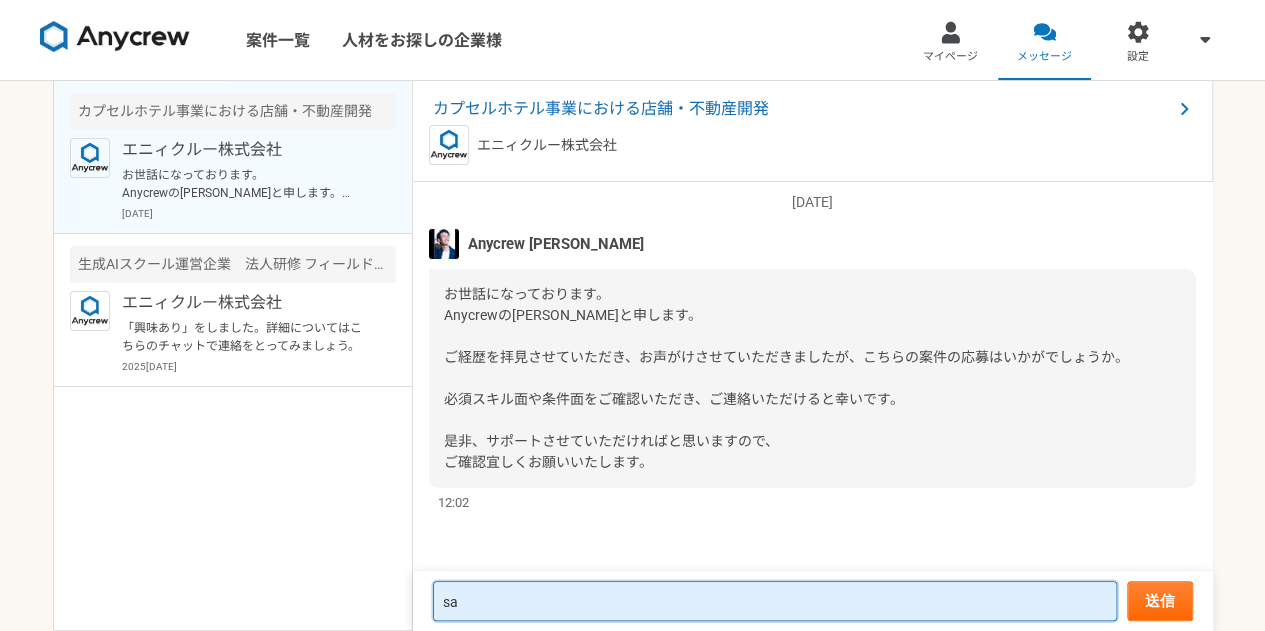 type on "s" 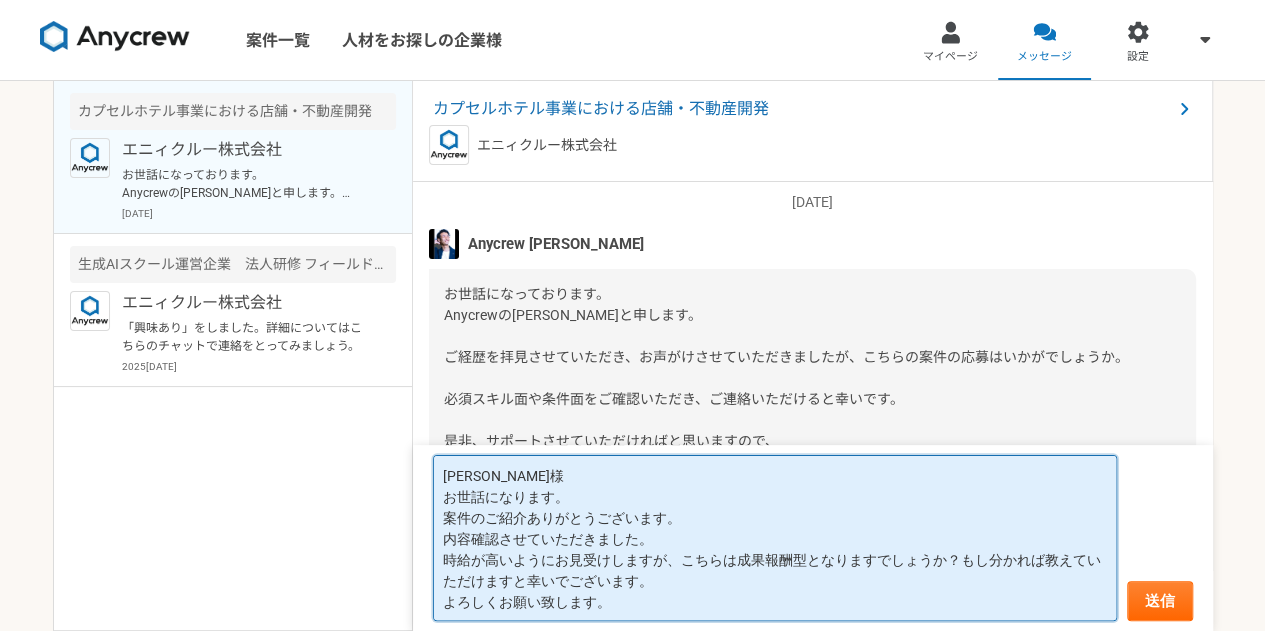 click on "齊藤様
お世話になります。
案件のご紹介ありがとうございます。
内容確認させていただきました。
時給が高いようにお見受けしますが、こちらは成果報酬型となりますでしょうか？もし分かれば教えていただけますと幸いでございます。
よろしくお願い致します。" at bounding box center (775, 538) 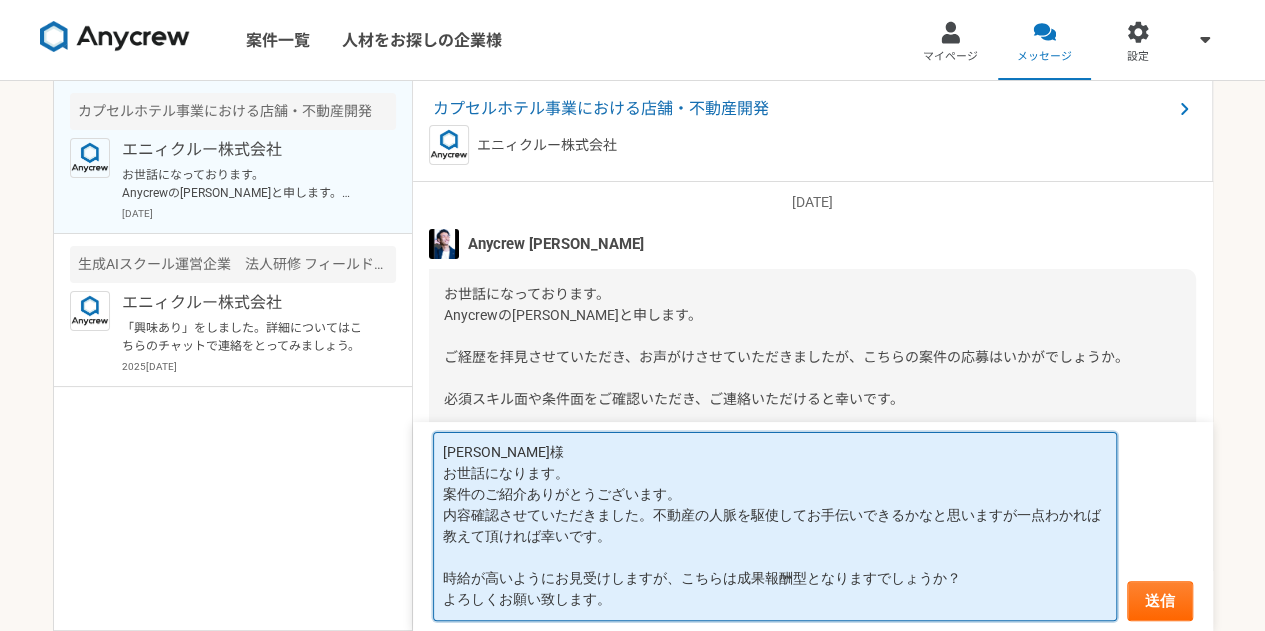 scroll, scrollTop: 0, scrollLeft: 0, axis: both 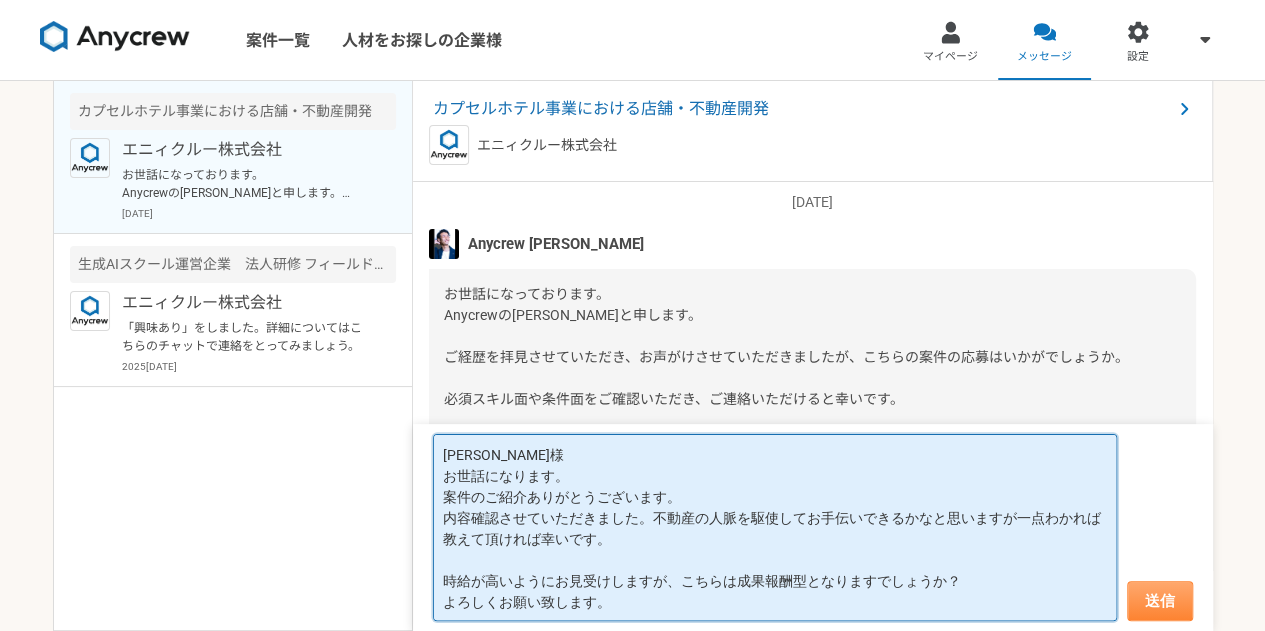type on "[PERSON_NAME]様
お世話になります。
案件のご紹介ありがとうございます。
内容確認させていただきました。不動産の人脈を駆使してお手伝いできるかなと思いますが一点わかれば教えて頂ければ幸いです。
時給が高いようにお見受けしますが、こちらは成果報酬型となりますでしょうか？
よろしくお願い致します。" 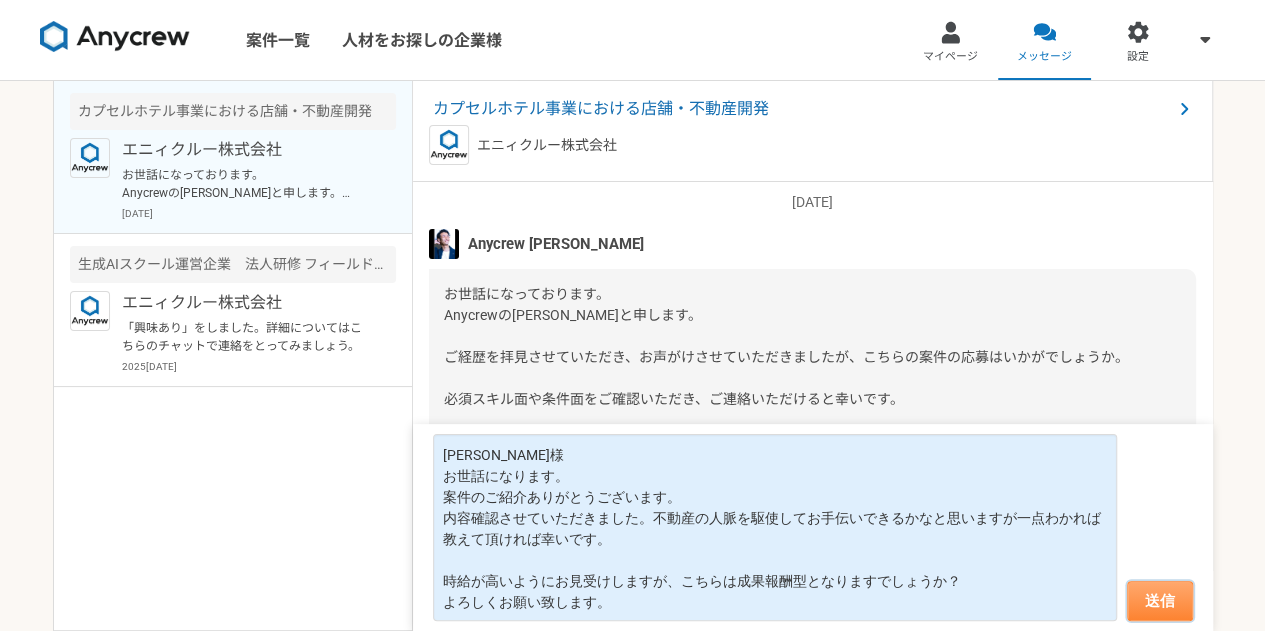 click on "送信" at bounding box center [1160, 601] 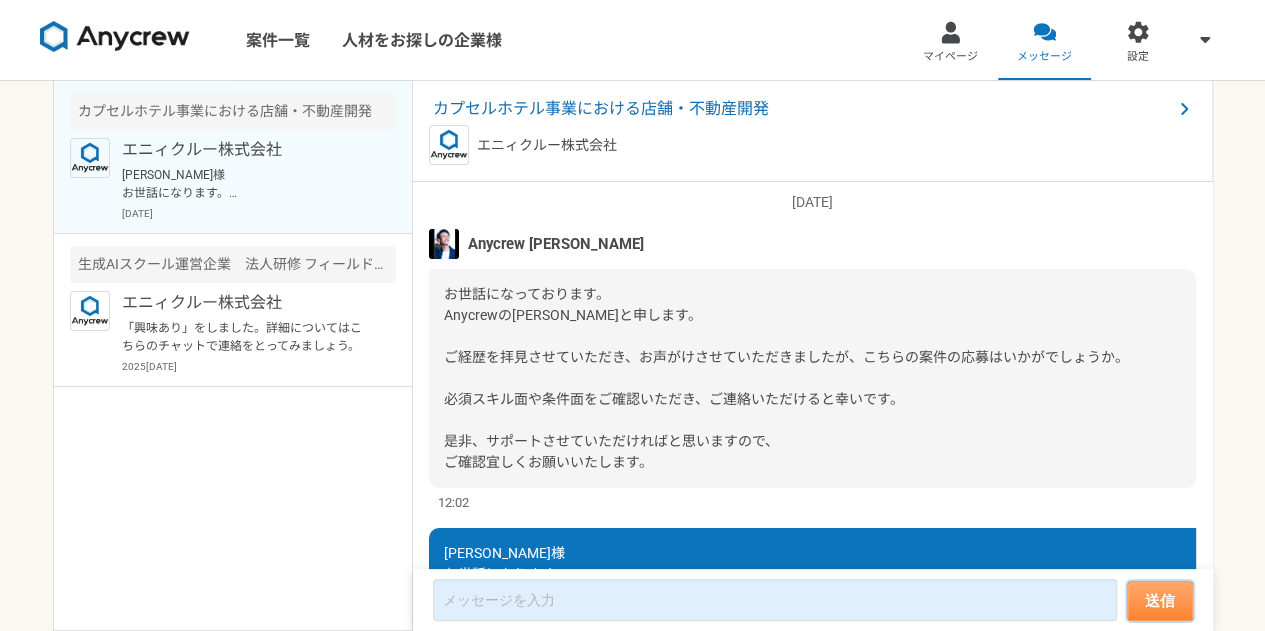 scroll, scrollTop: 248, scrollLeft: 0, axis: vertical 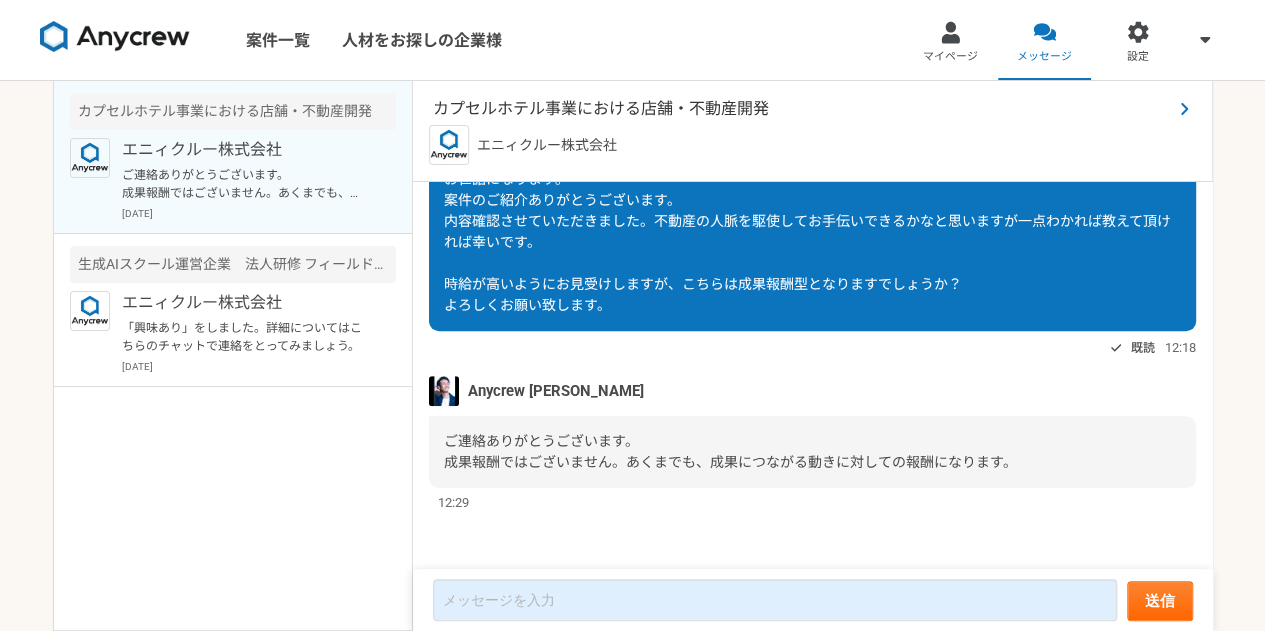 click on "カプセルホテル事業における店舗・不動産開発" at bounding box center [802, 109] 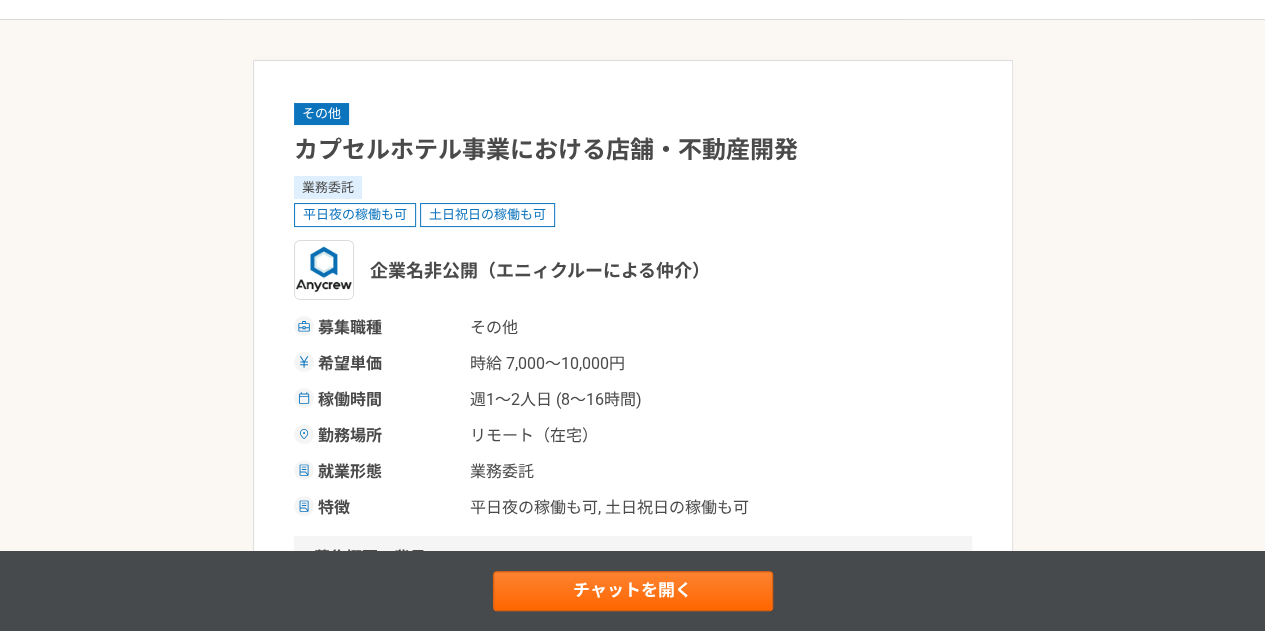 scroll, scrollTop: 0, scrollLeft: 0, axis: both 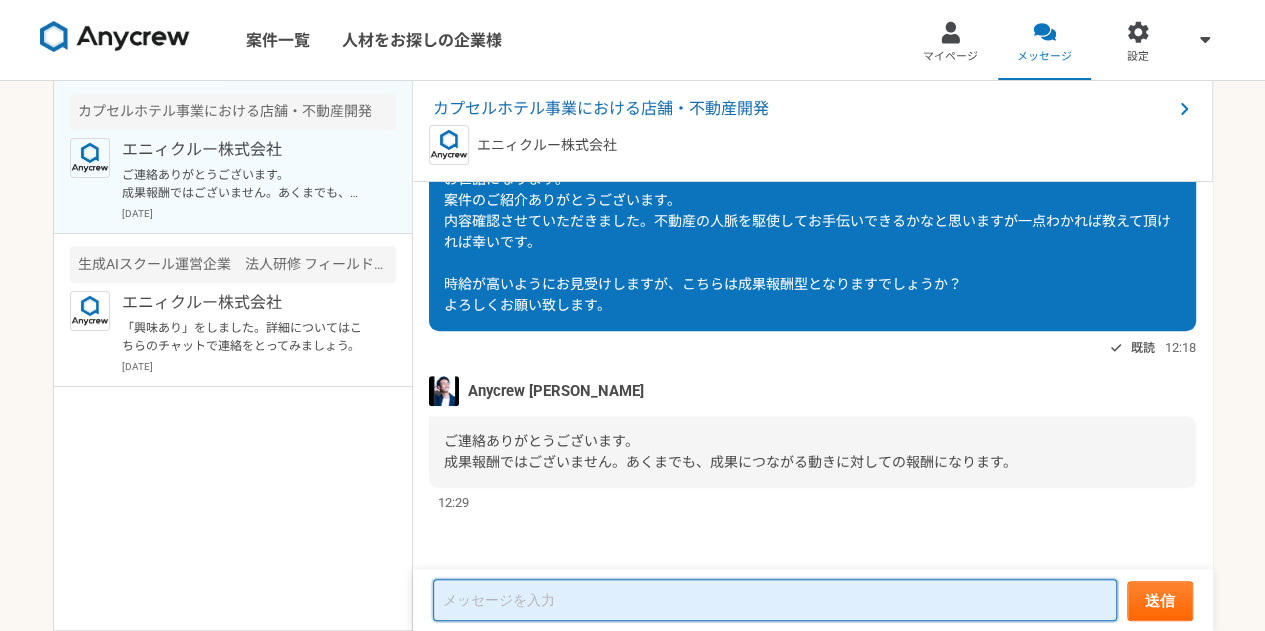 click at bounding box center (775, 600) 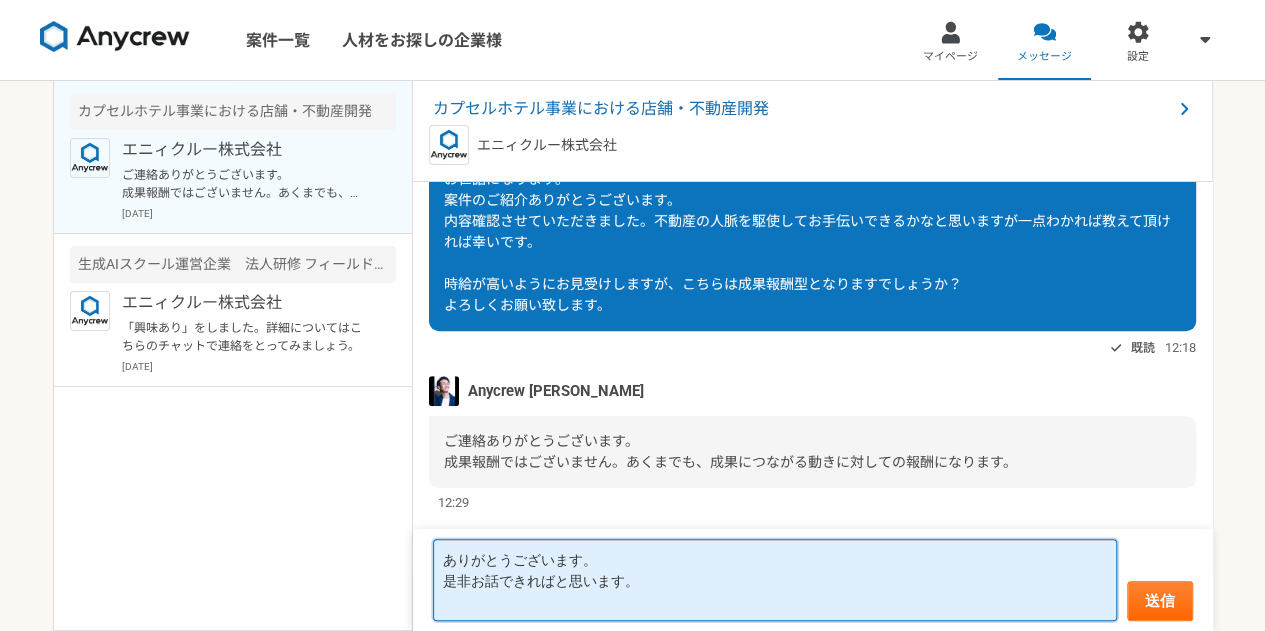 click on "ありがとうございます。
是非お話できればと思います。" at bounding box center (775, 580) 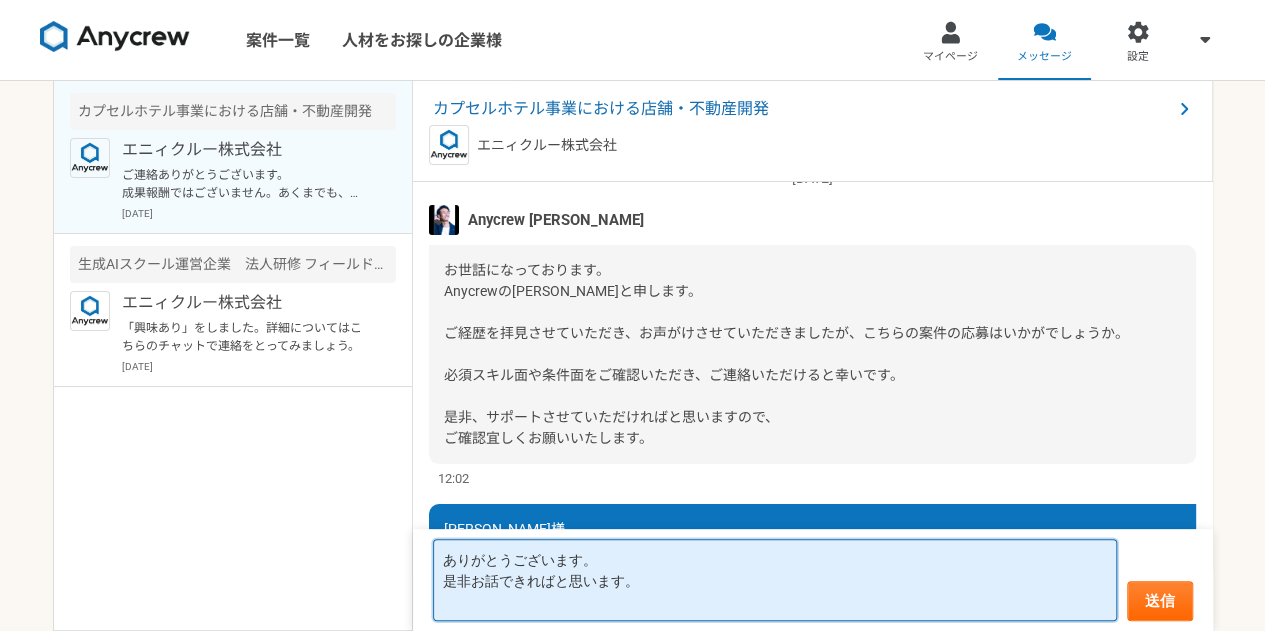scroll, scrollTop: 405, scrollLeft: 0, axis: vertical 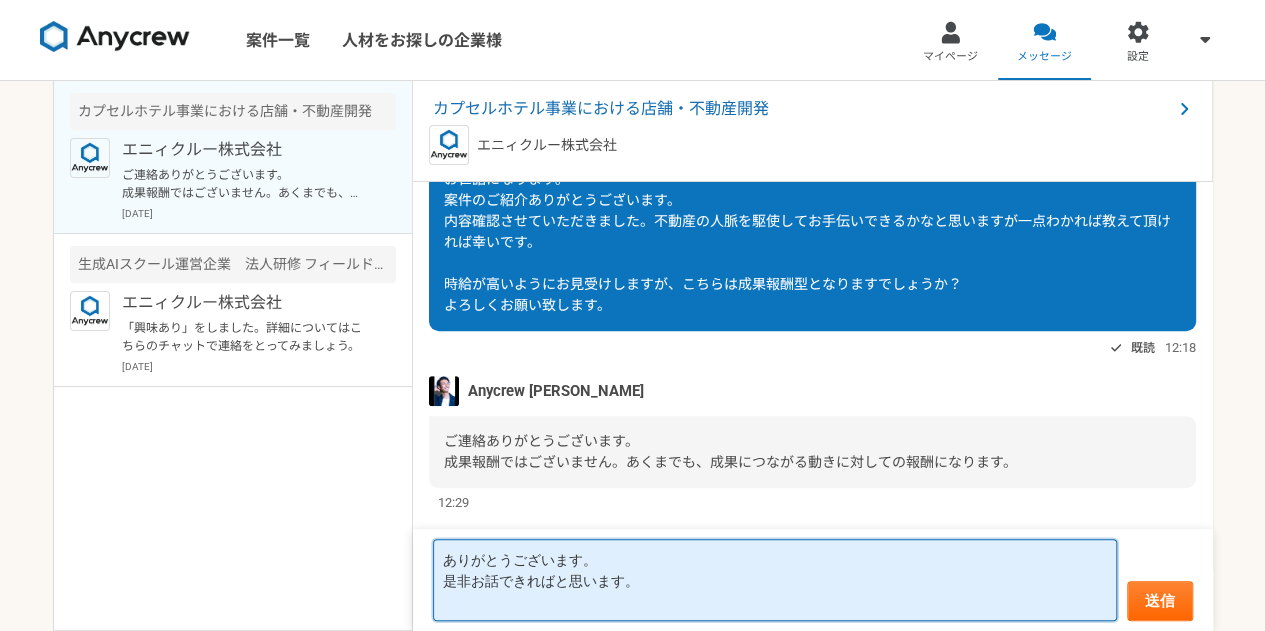 click on "ありがとうございます。
是非お話できればと思います。" at bounding box center (775, 580) 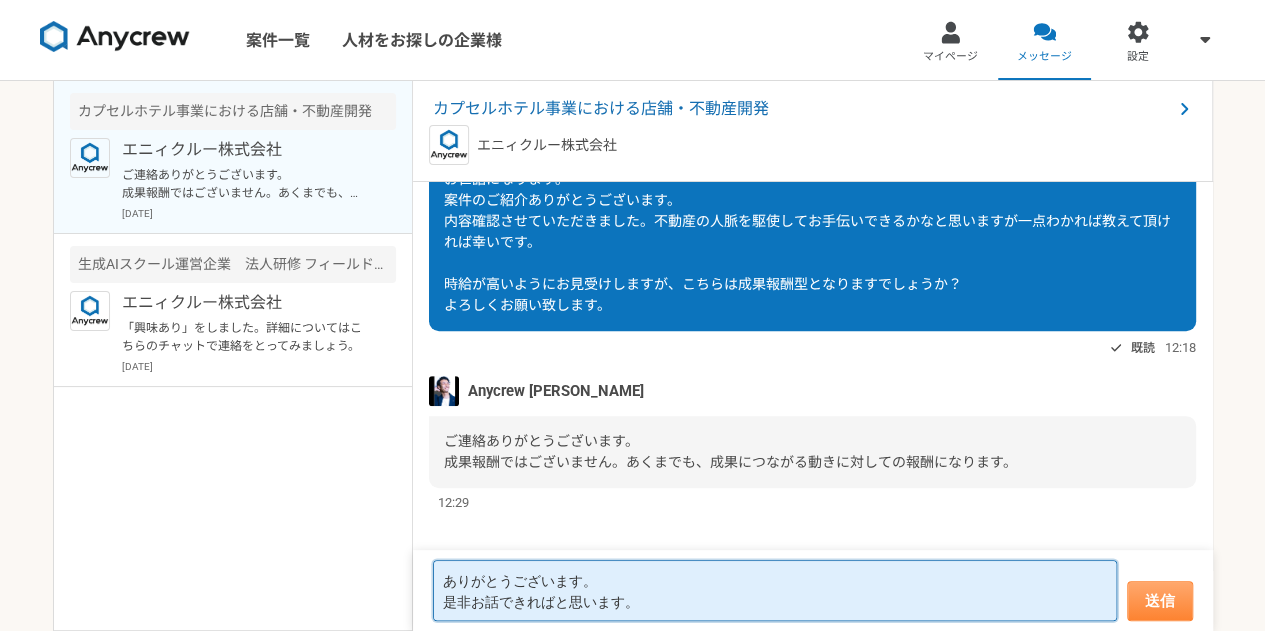 type on "ありがとうございます。
是非お話できればと思います。" 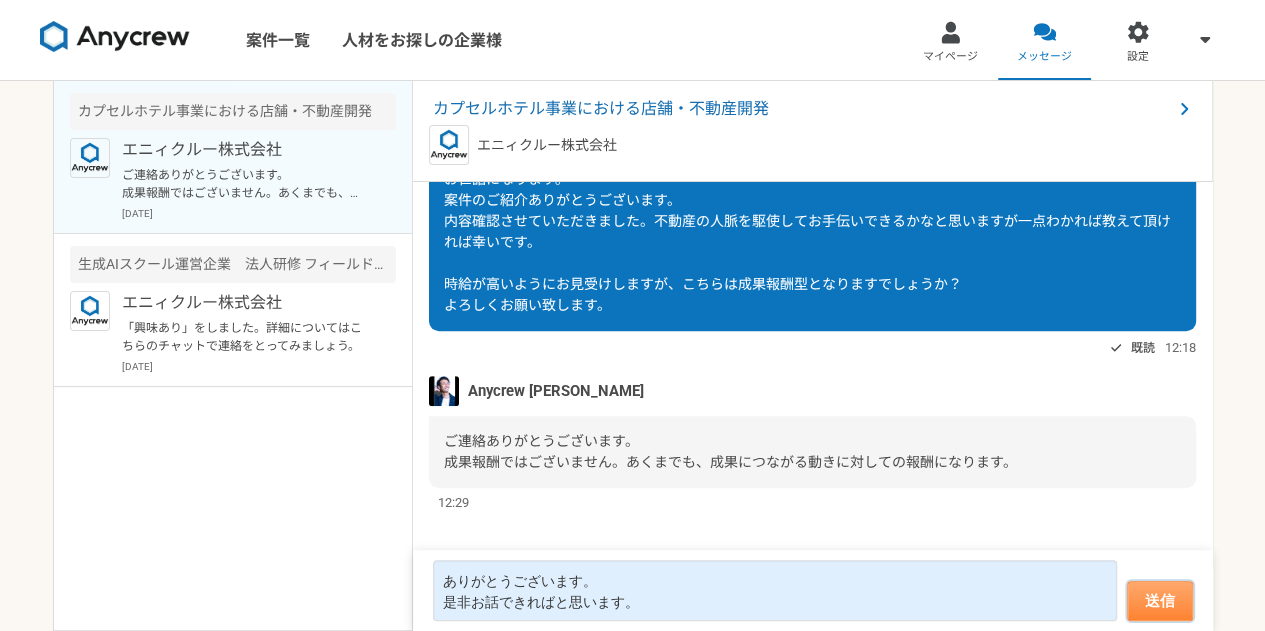 click on "送信" at bounding box center [1160, 601] 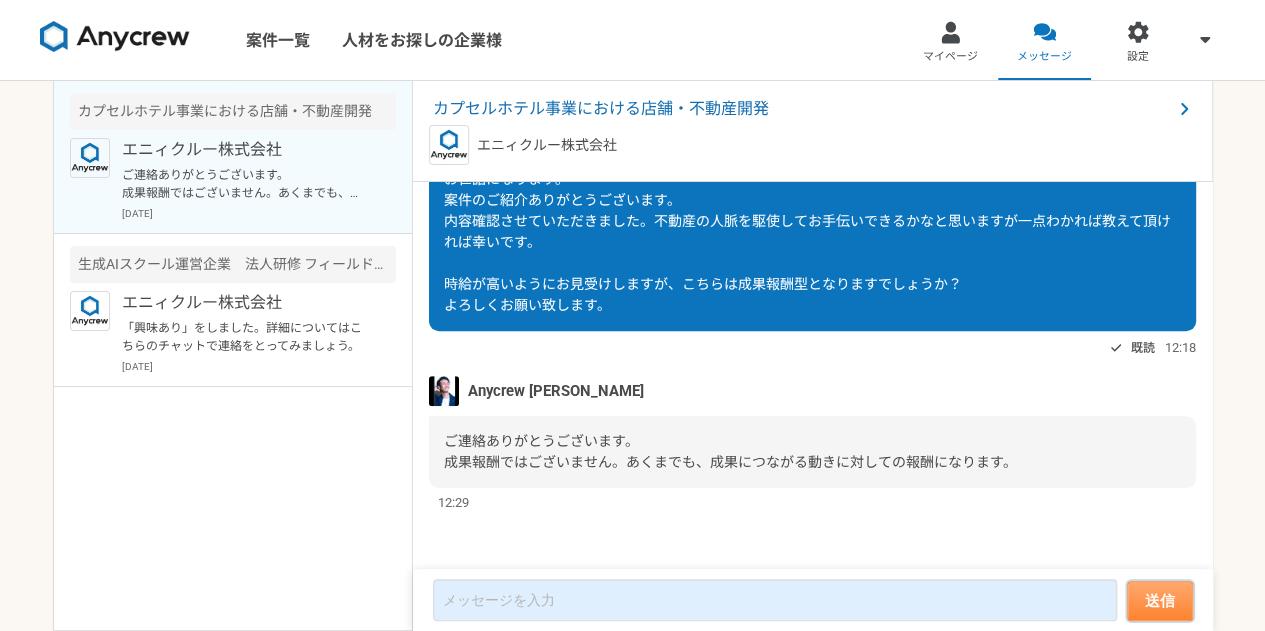 scroll, scrollTop: 517, scrollLeft: 0, axis: vertical 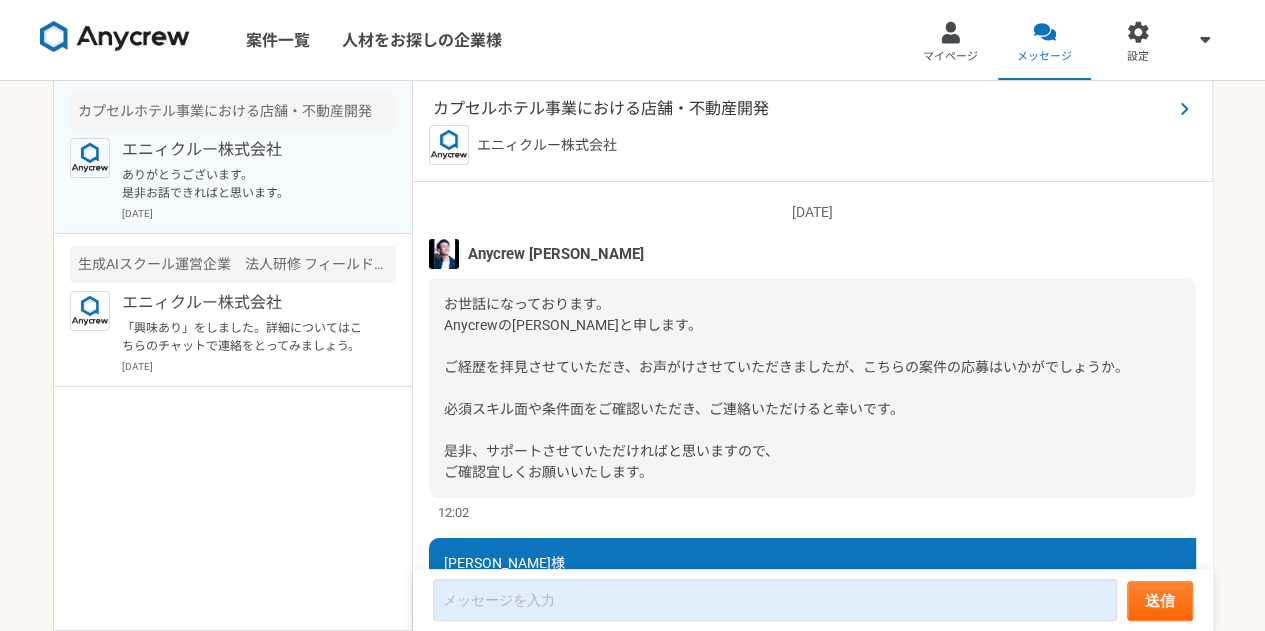 click on "カプセルホテル事業における店舗・不動産開発" at bounding box center (802, 109) 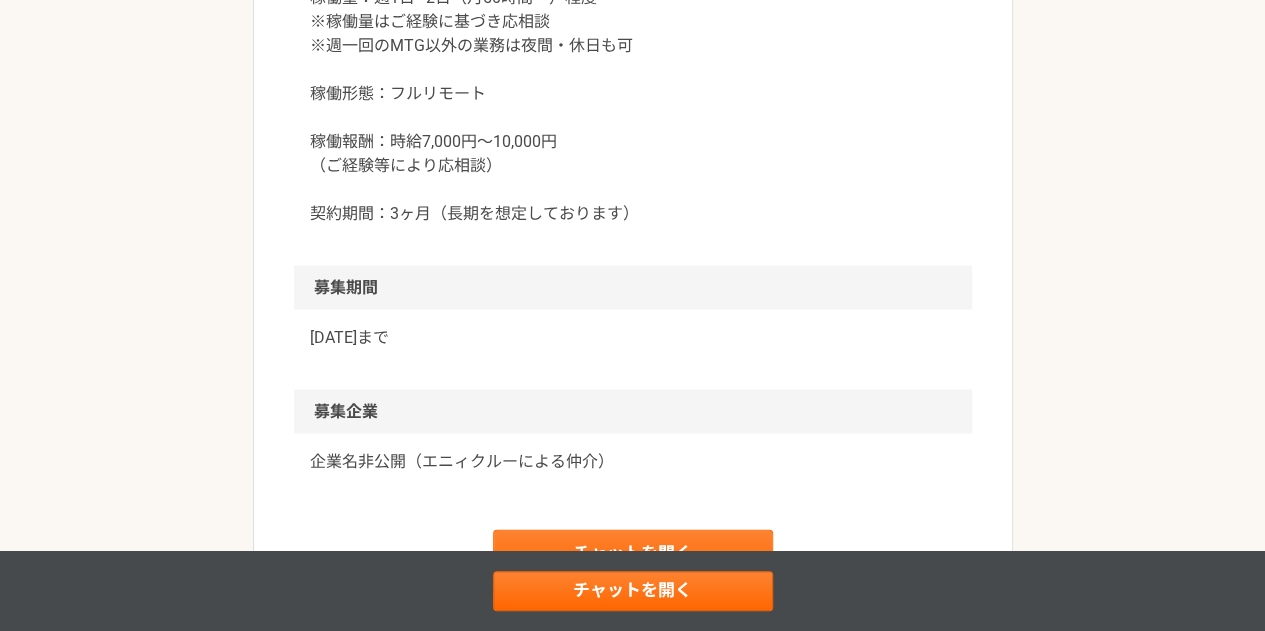 scroll, scrollTop: 2020, scrollLeft: 0, axis: vertical 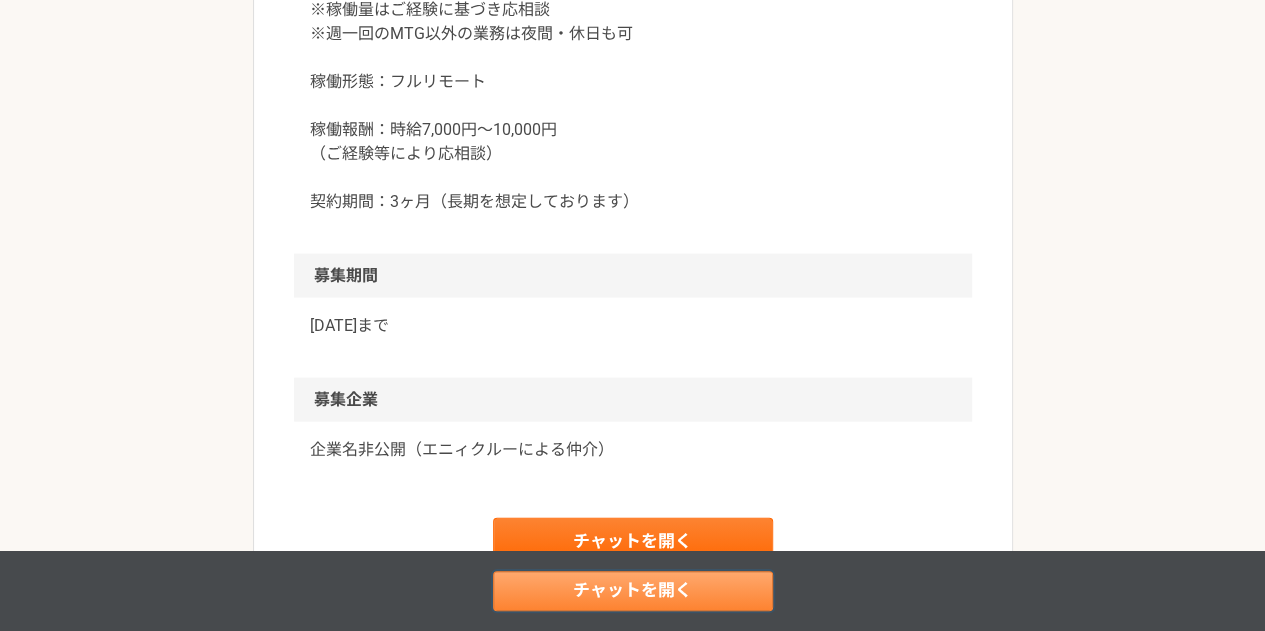 click on "チャットを開く" at bounding box center (633, 591) 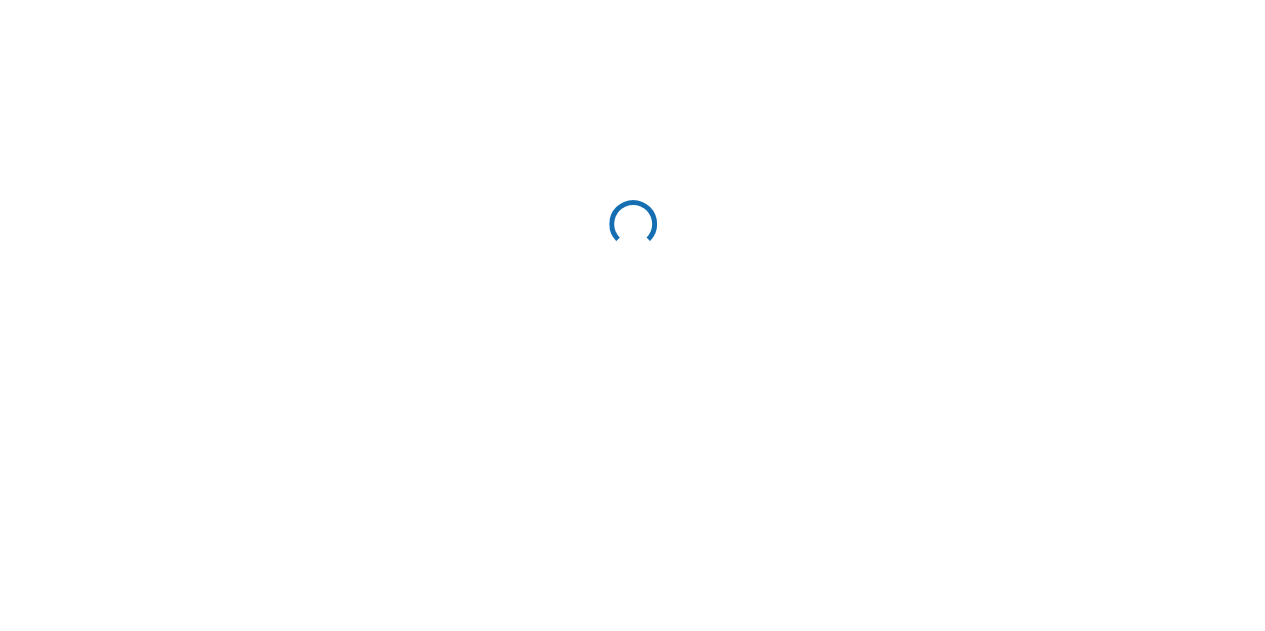 scroll, scrollTop: 0, scrollLeft: 0, axis: both 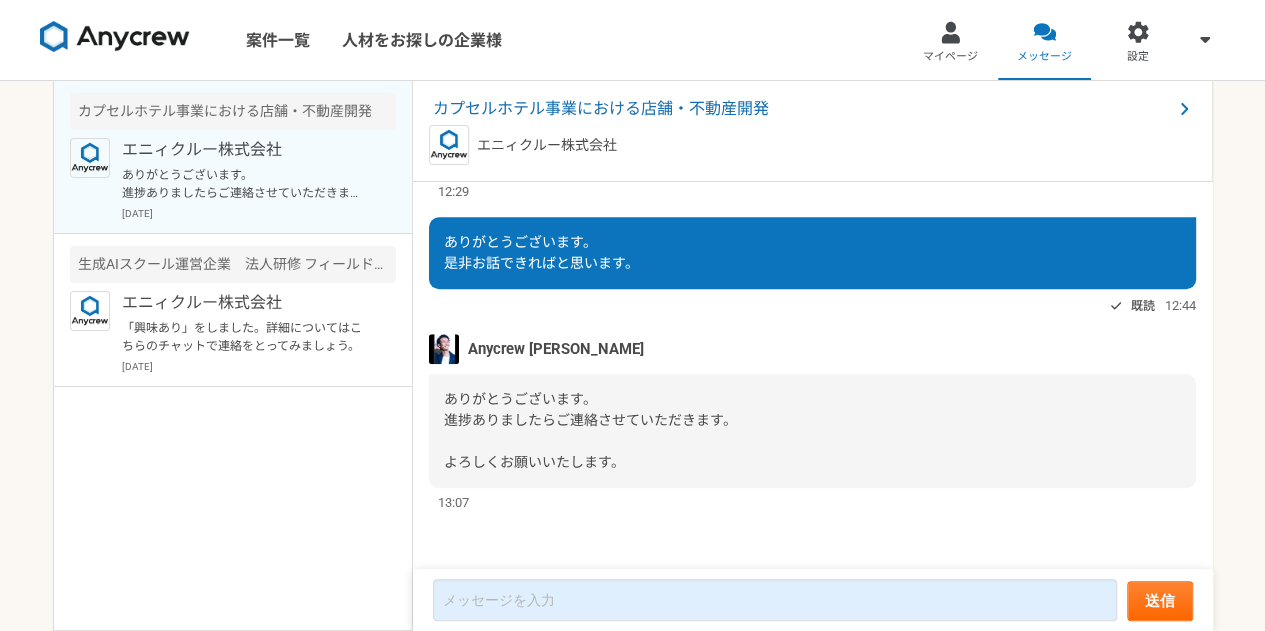 click on "ありがとうございます。
進捗ありましたらご連絡させていただきます。
よろしくお願いいたします。" at bounding box center [812, 431] 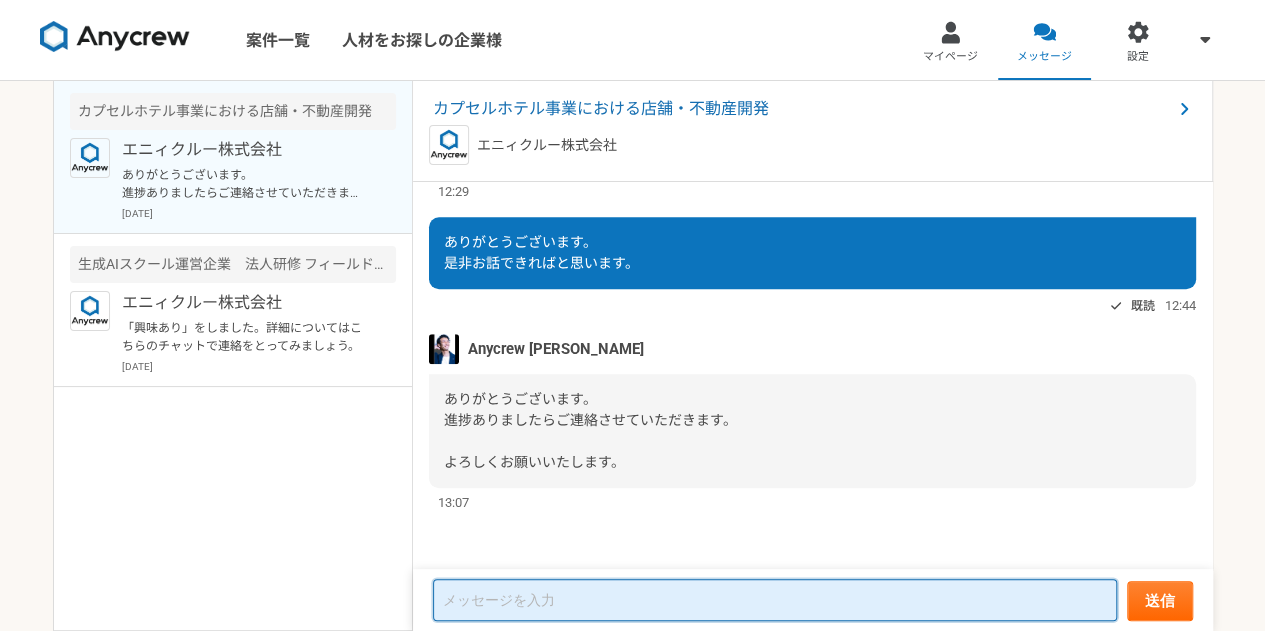 click at bounding box center [775, 600] 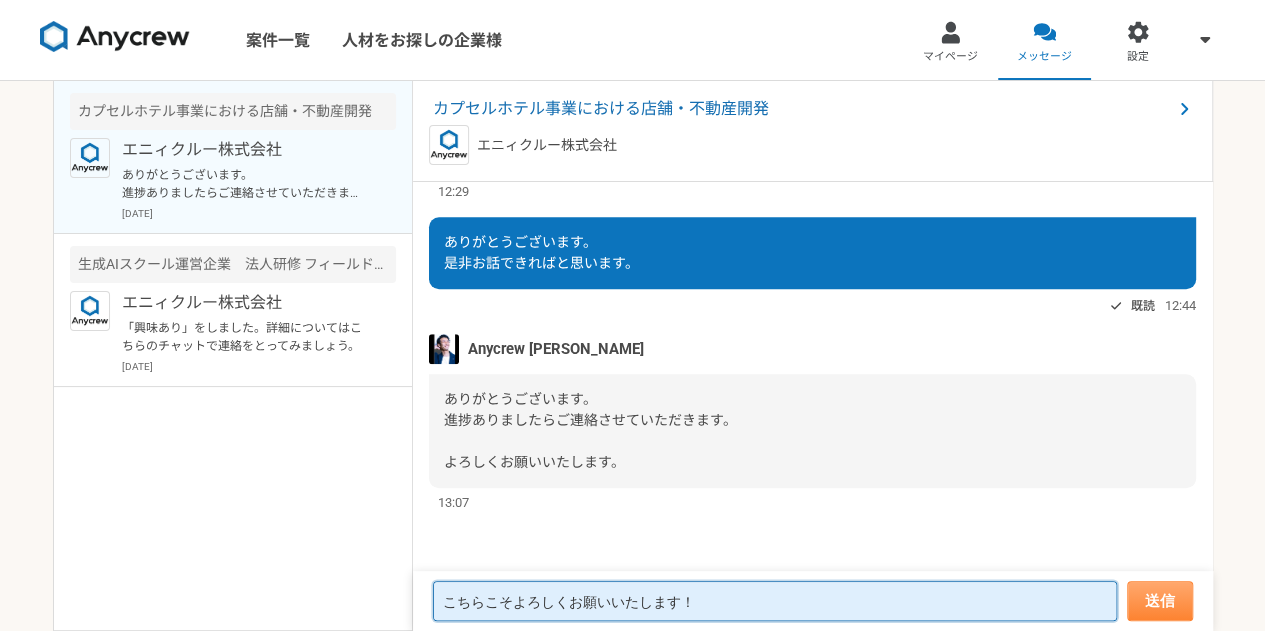 type on "こちらこそよろしくお願いいたします！" 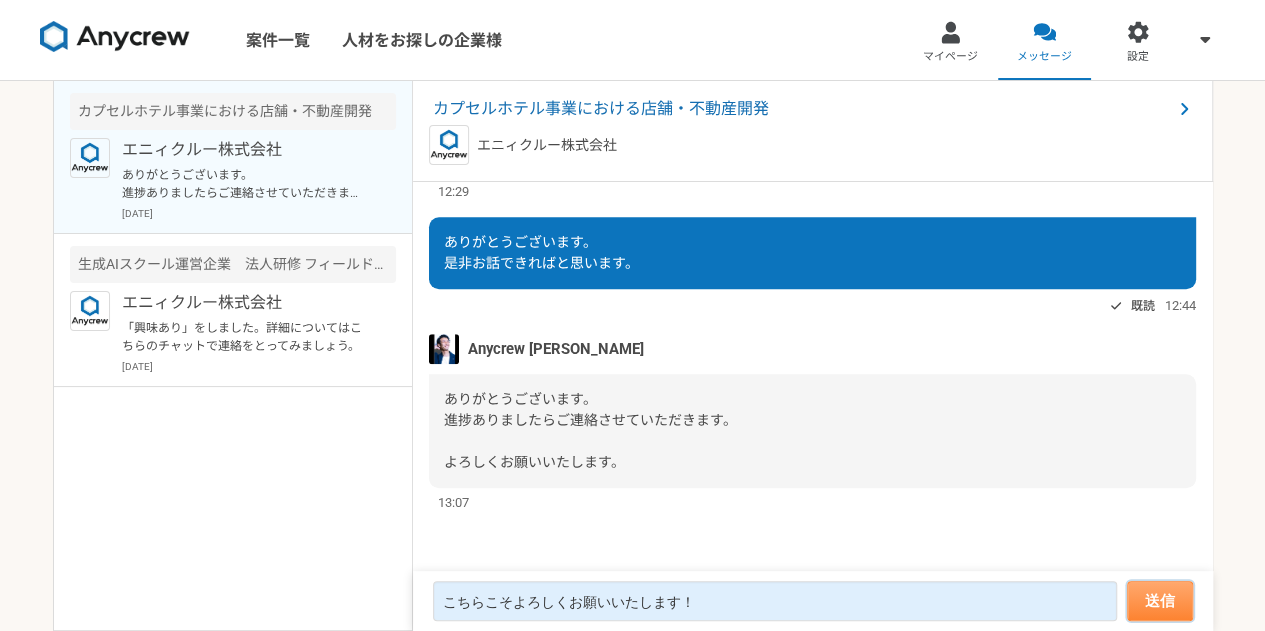 click on "送信" at bounding box center [1160, 601] 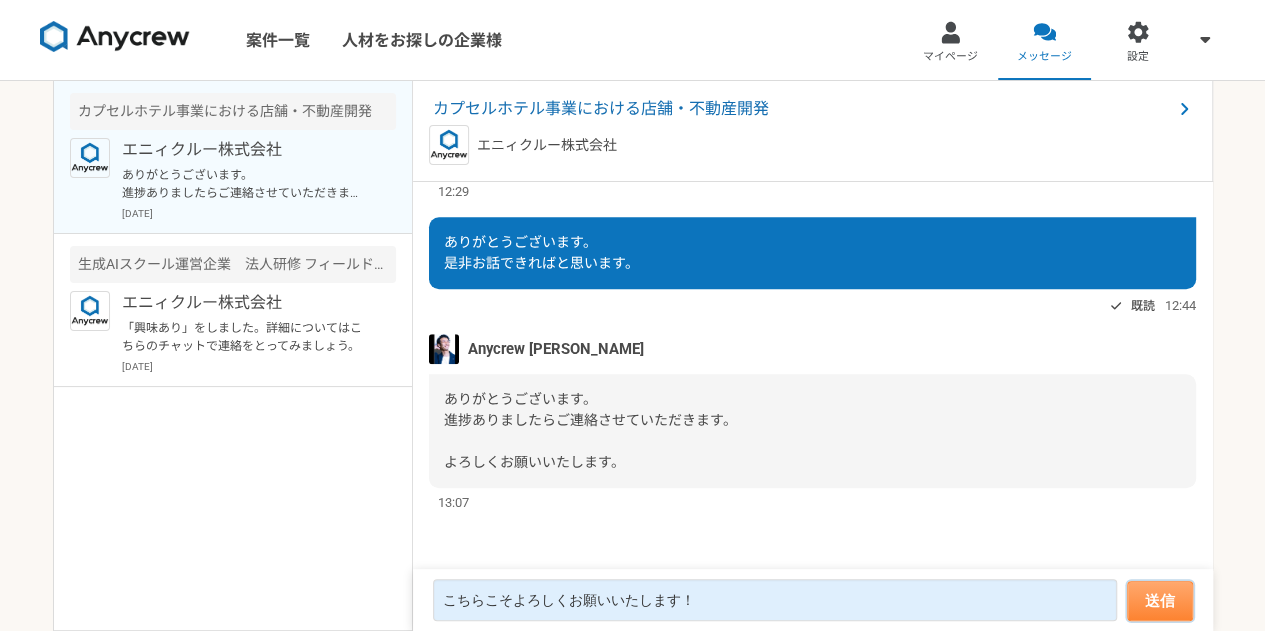 scroll, scrollTop: 807, scrollLeft: 0, axis: vertical 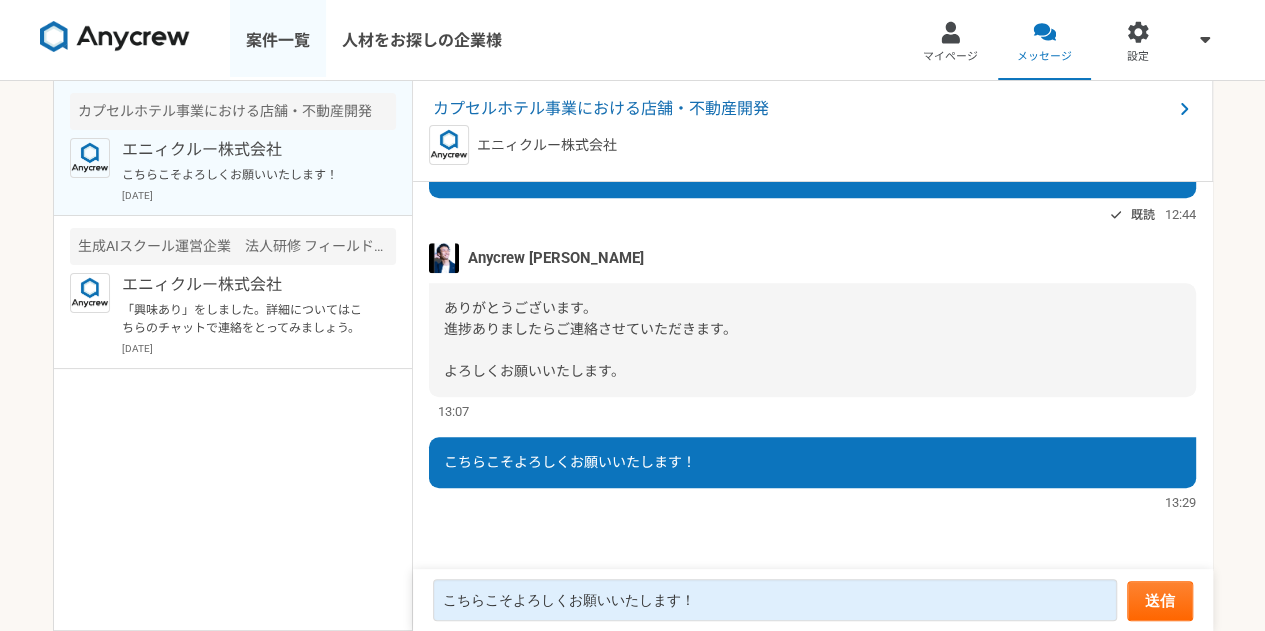 click on "案件一覧" at bounding box center (278, 40) 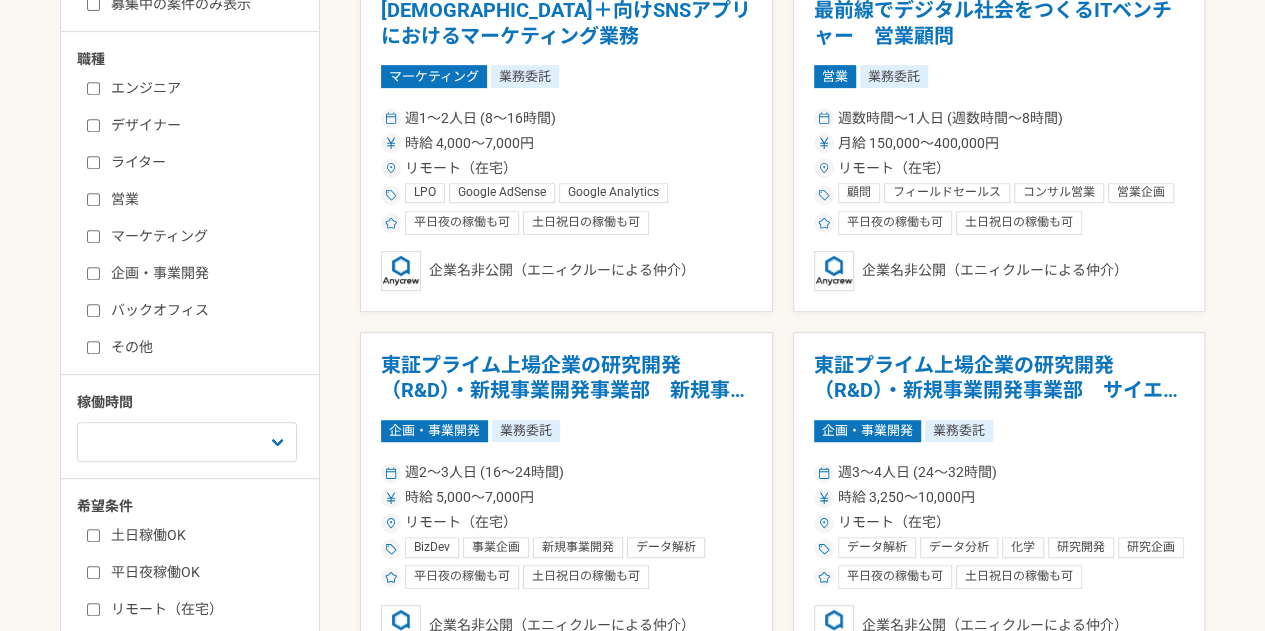 scroll, scrollTop: 435, scrollLeft: 0, axis: vertical 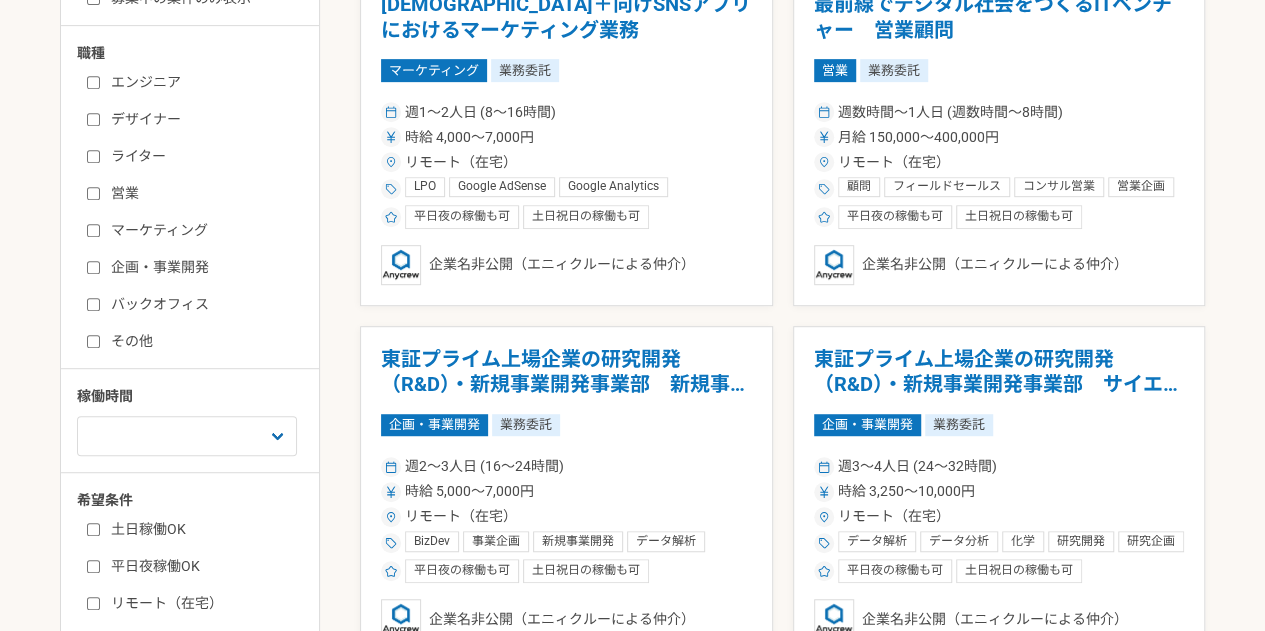 click on "営業" at bounding box center (202, 193) 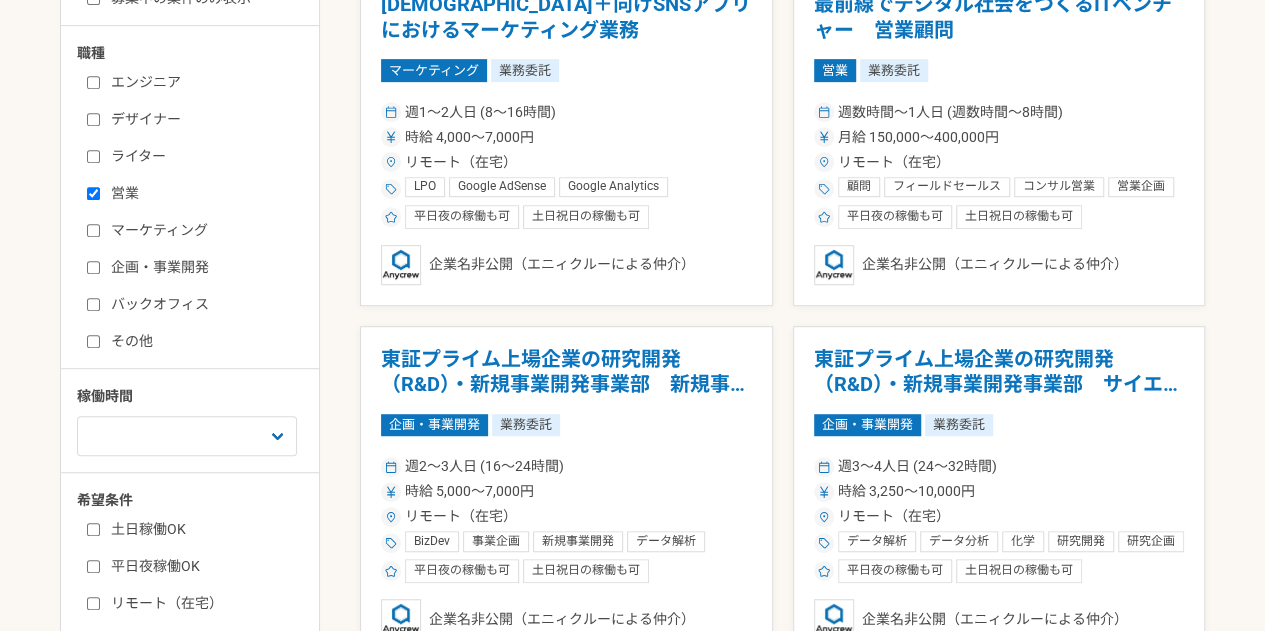 checkbox on "true" 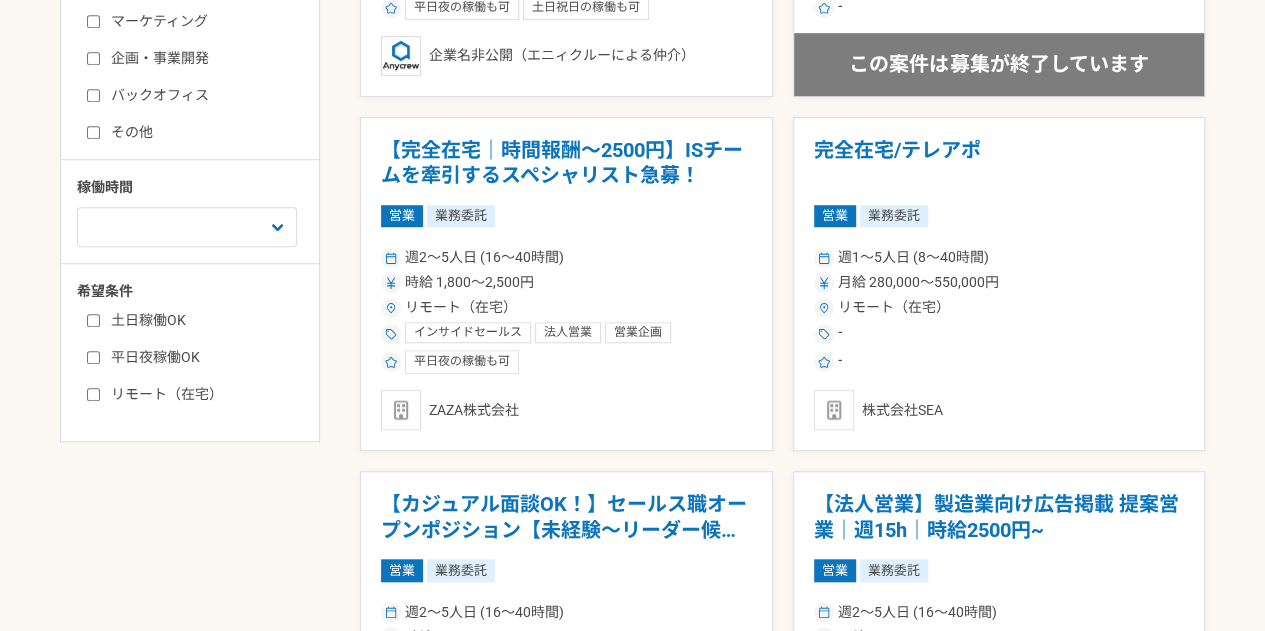 scroll, scrollTop: 643, scrollLeft: 0, axis: vertical 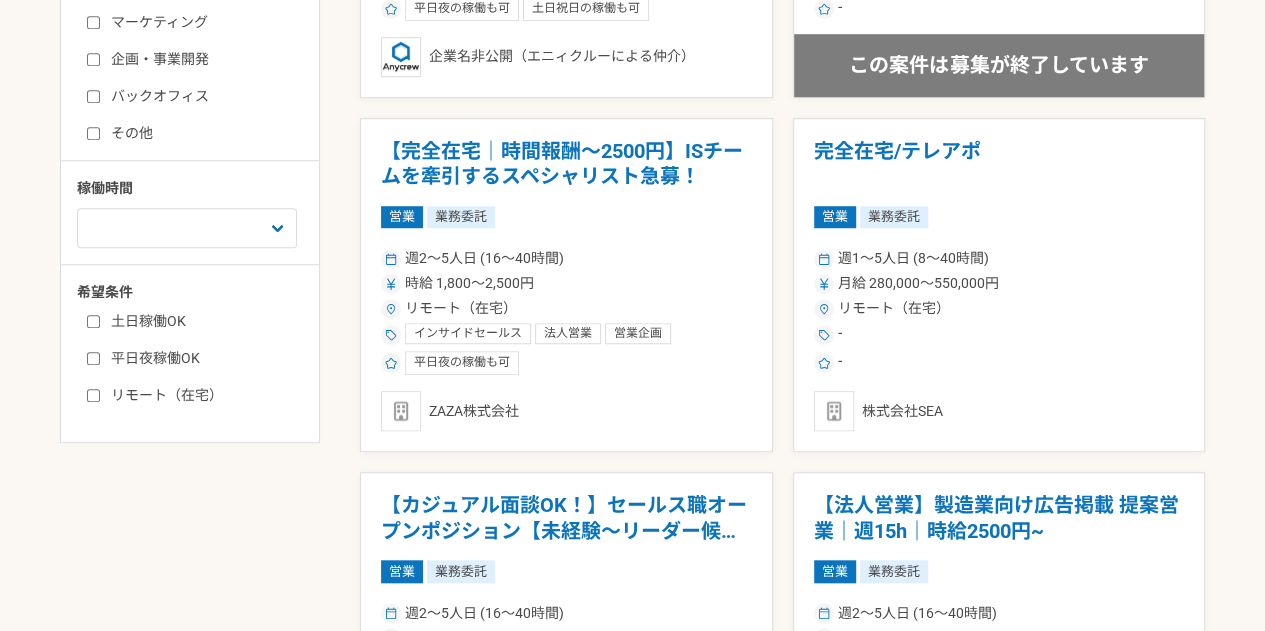 click on "リモート（在宅）" at bounding box center [202, 395] 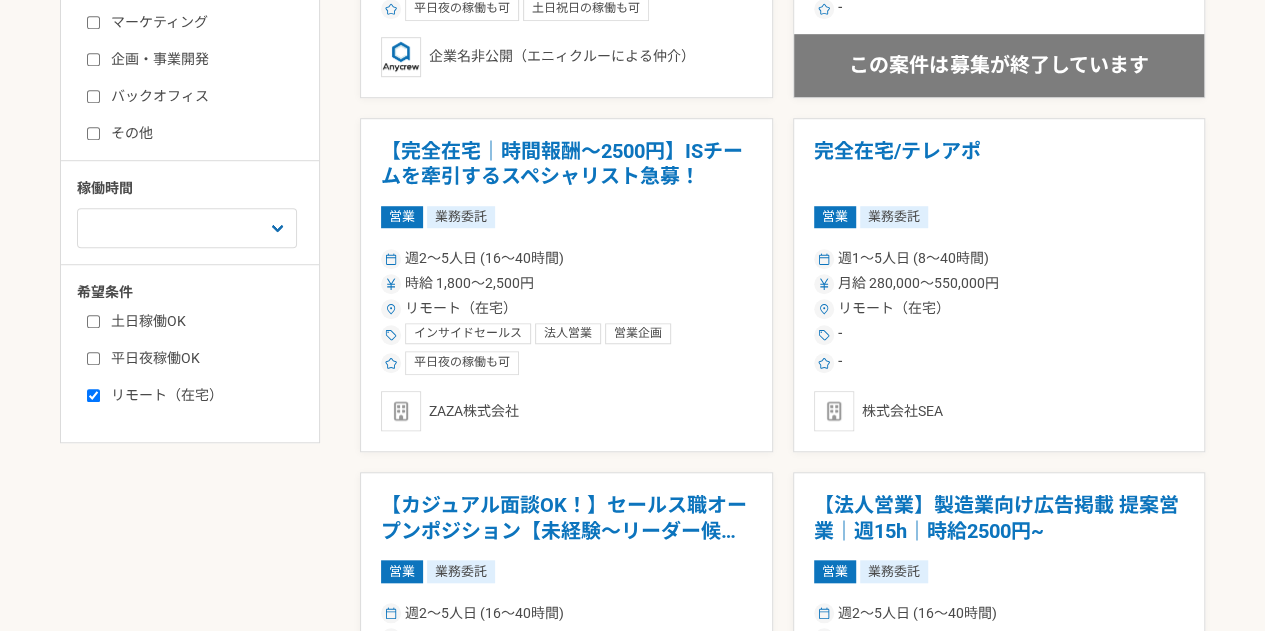 checkbox on "true" 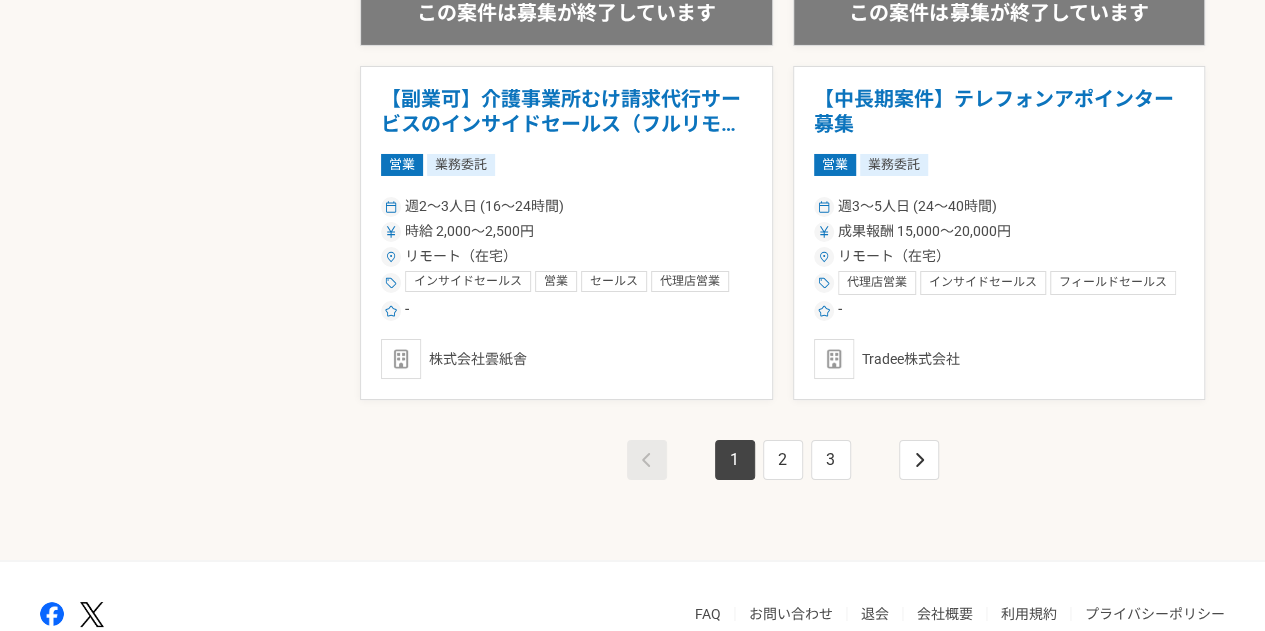 scroll, scrollTop: 3531, scrollLeft: 0, axis: vertical 